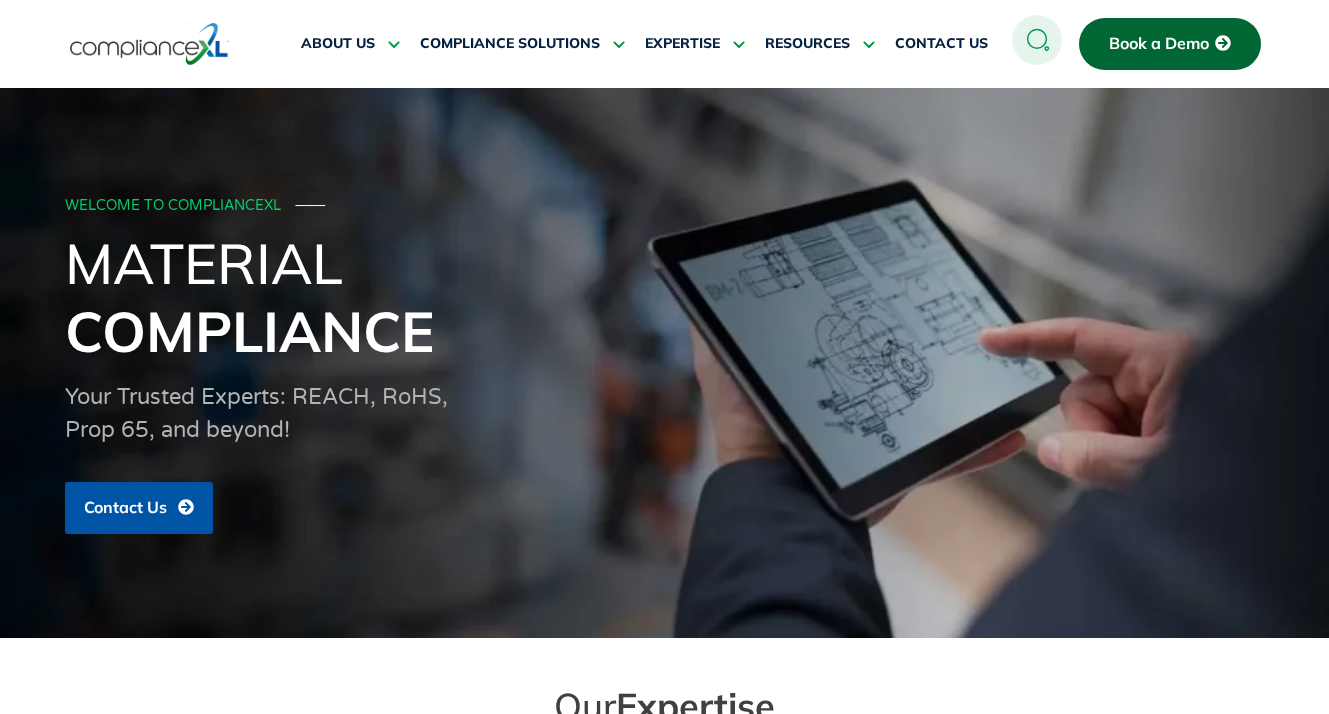scroll, scrollTop: 0, scrollLeft: 0, axis: both 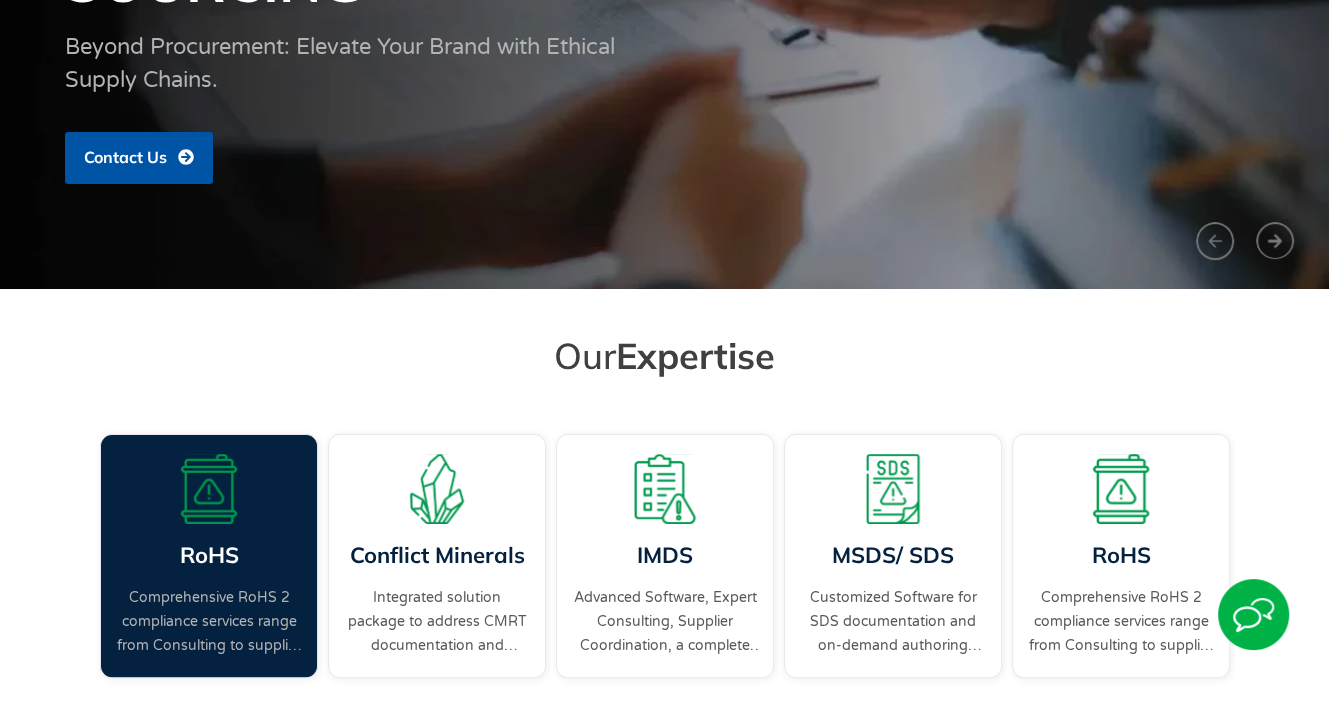 click on "Comprehensive RoHS 2 compliance services range from Consulting to supplier engagement..." at bounding box center [209, 622] 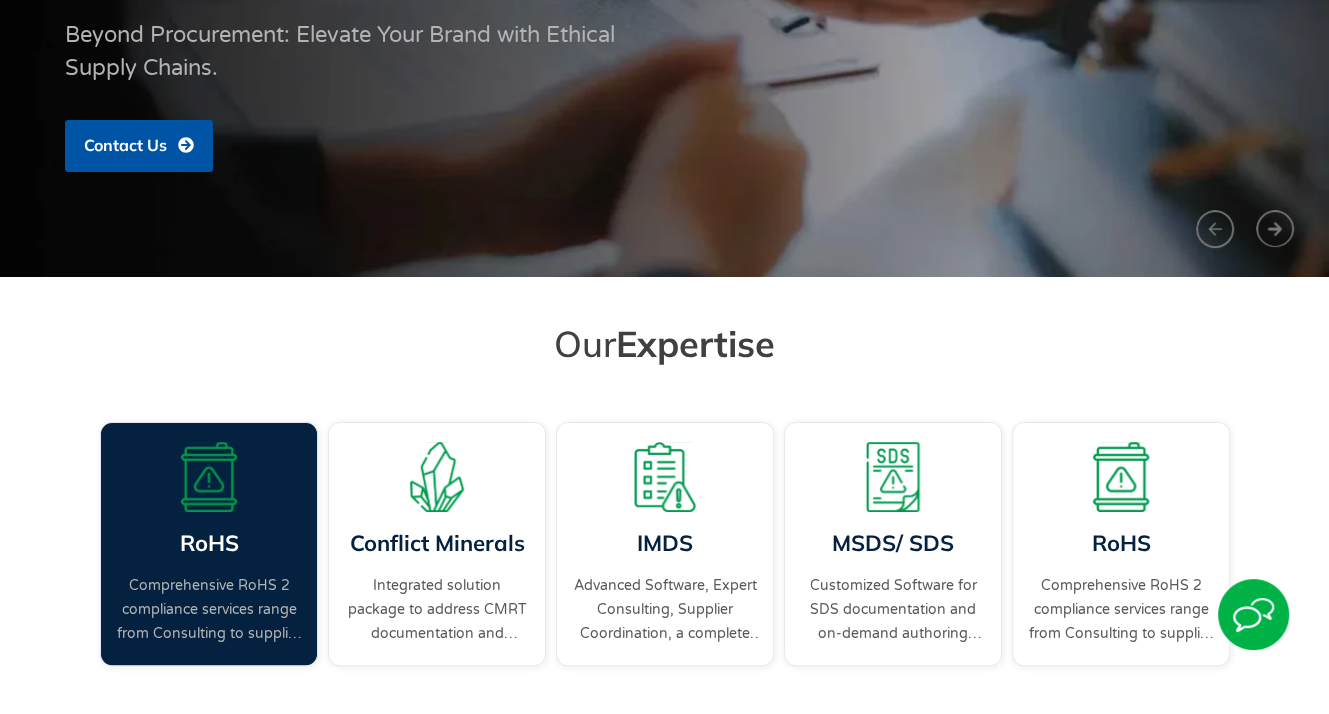 click on "RoHS" at bounding box center (208, 543) 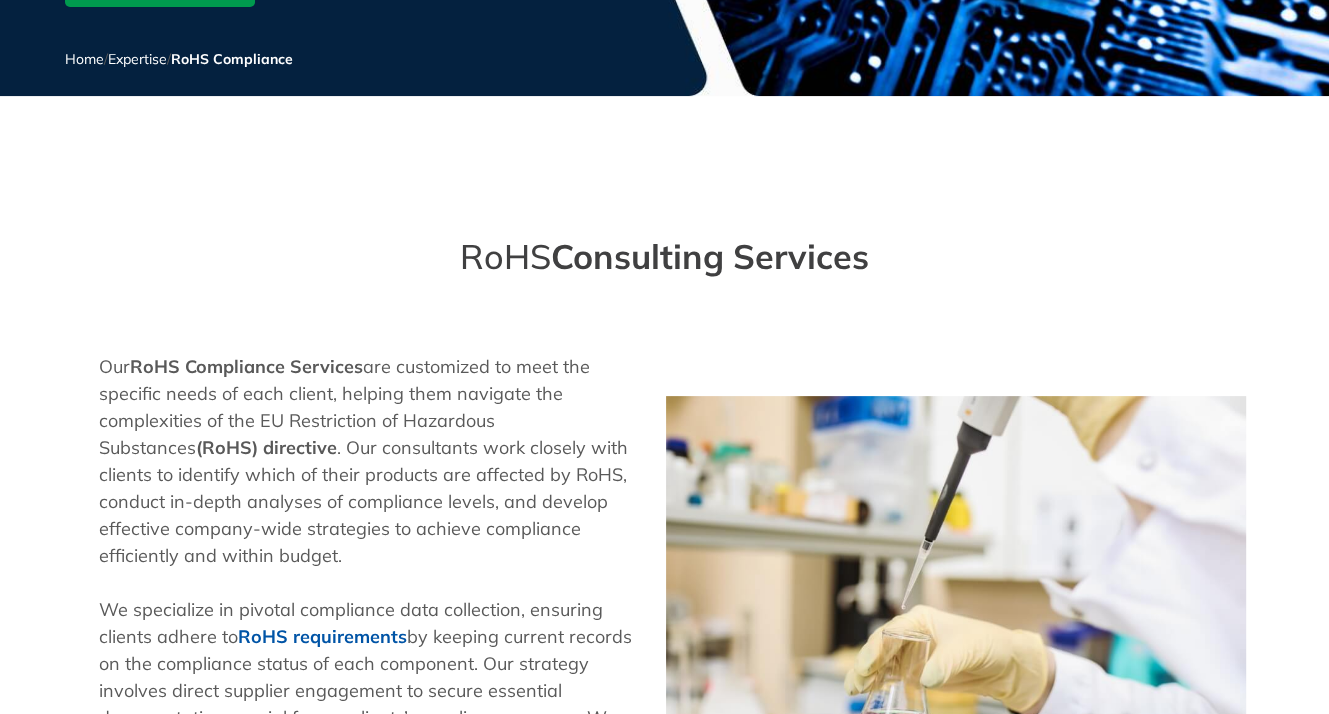 scroll, scrollTop: 400, scrollLeft: 0, axis: vertical 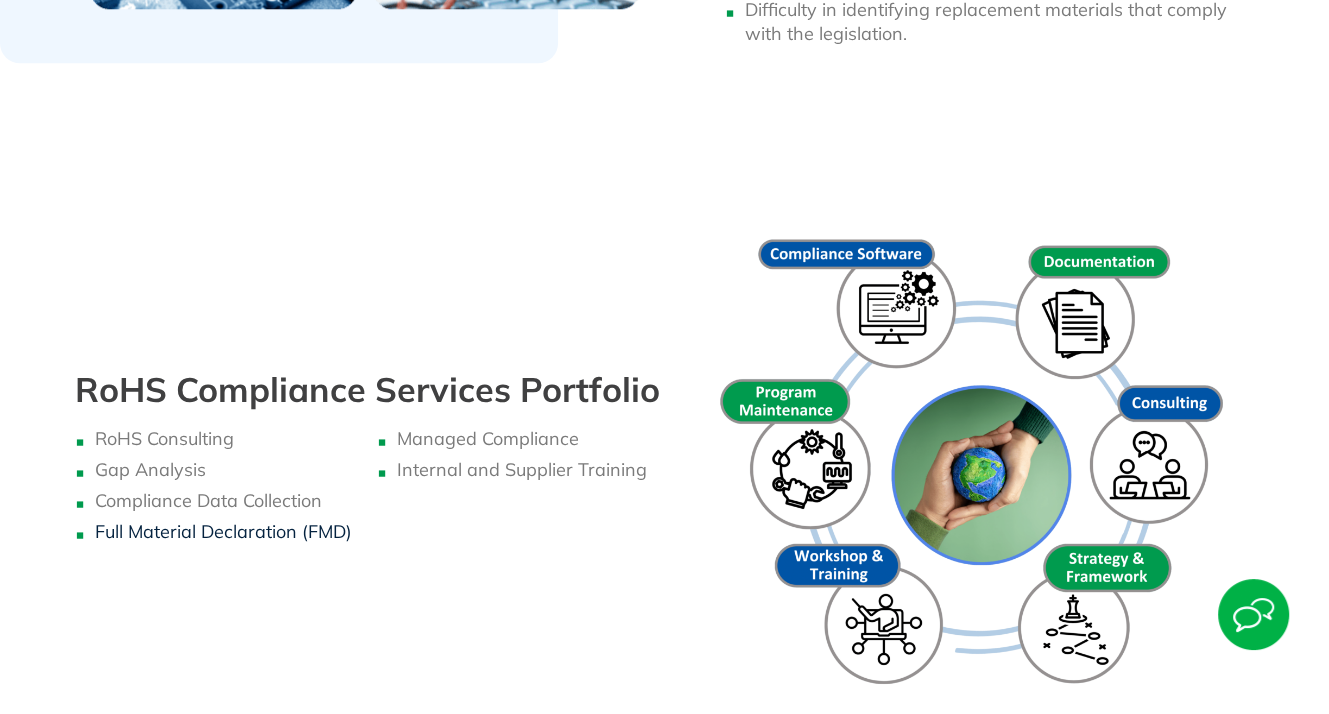 click on "Full Material Declaration (FMD)" at bounding box center [223, 531] 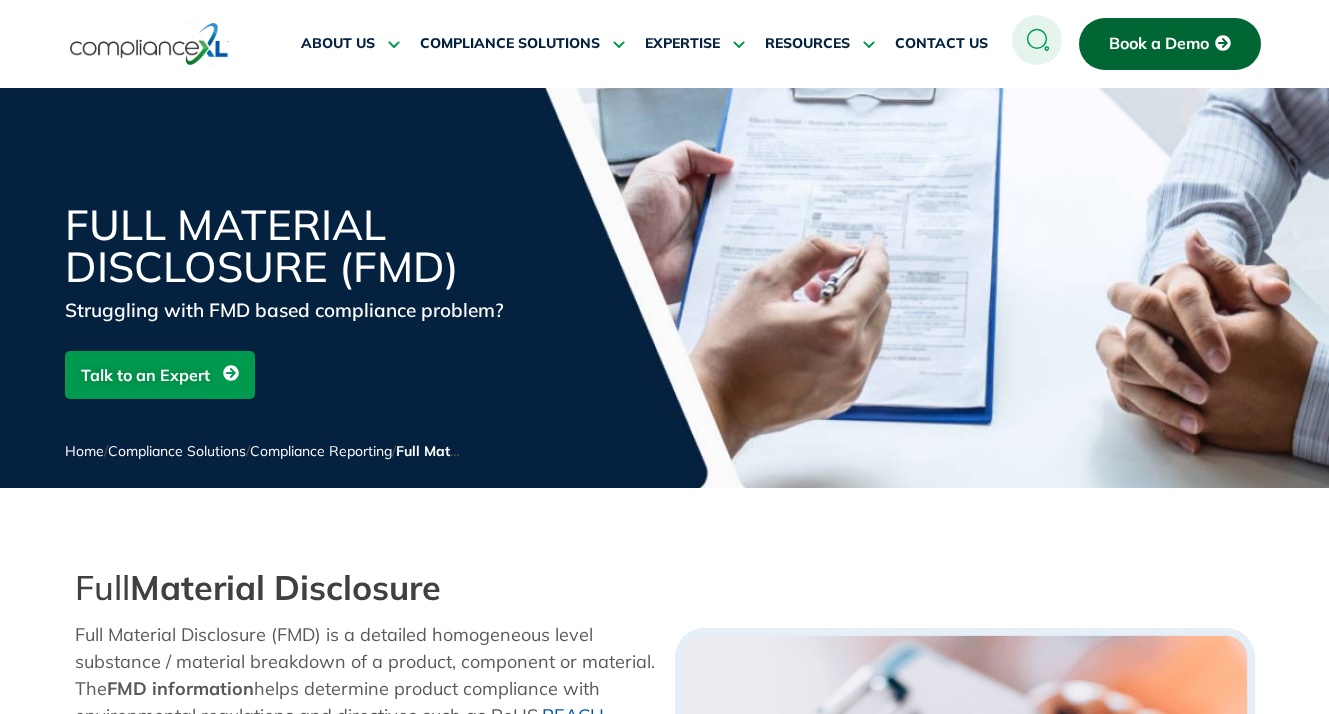 scroll, scrollTop: 336, scrollLeft: 0, axis: vertical 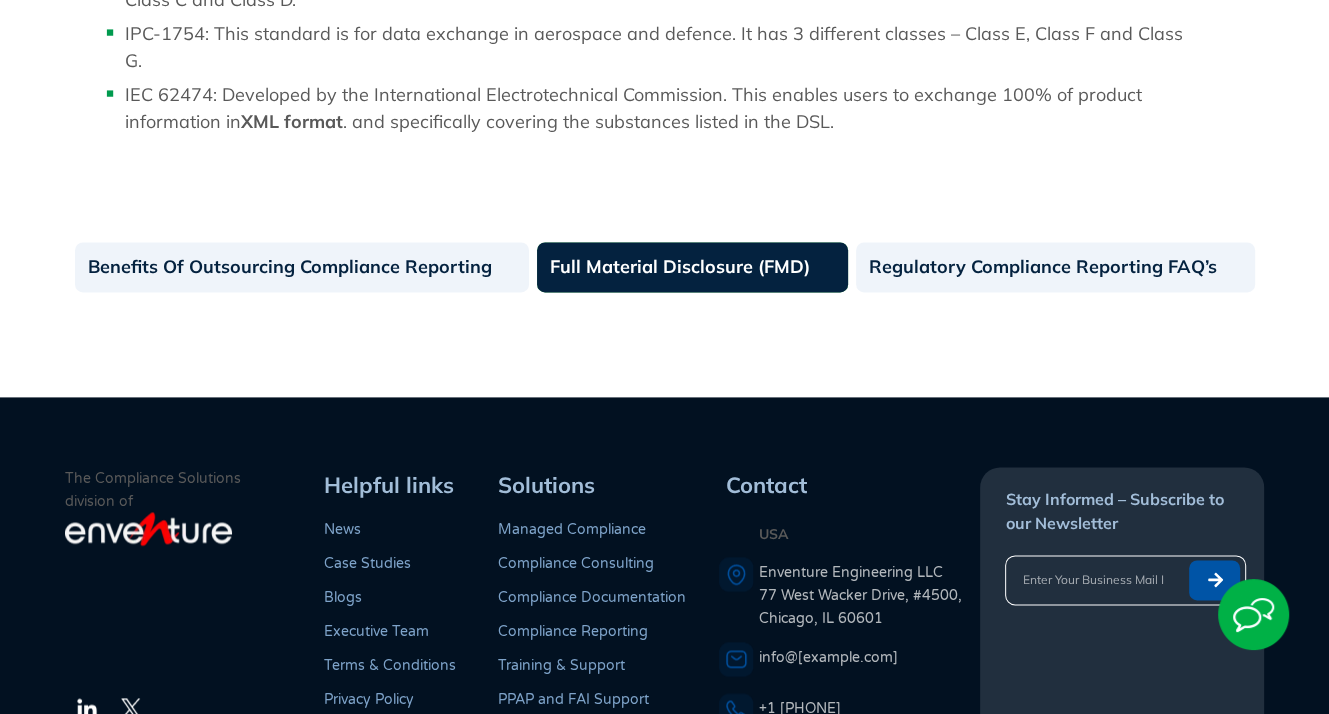 click on "Full Material Disclosure (FMD)" 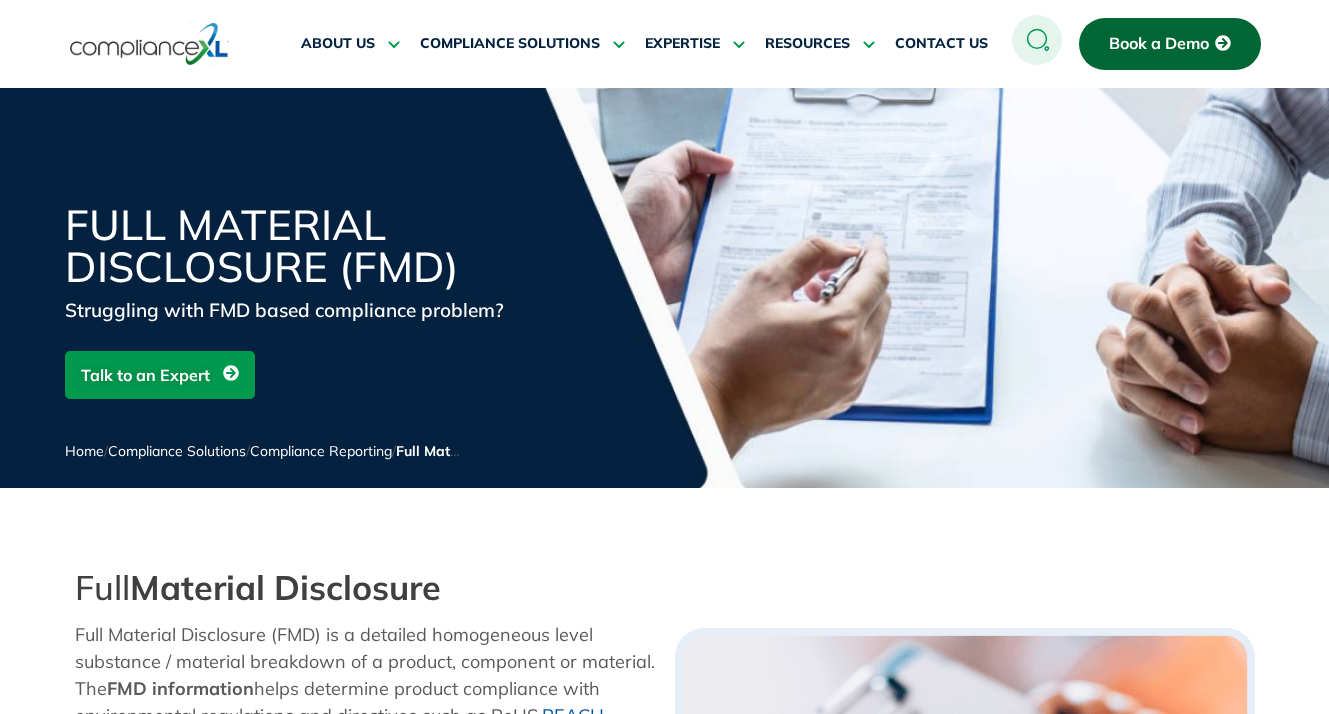 scroll, scrollTop: 424, scrollLeft: 0, axis: vertical 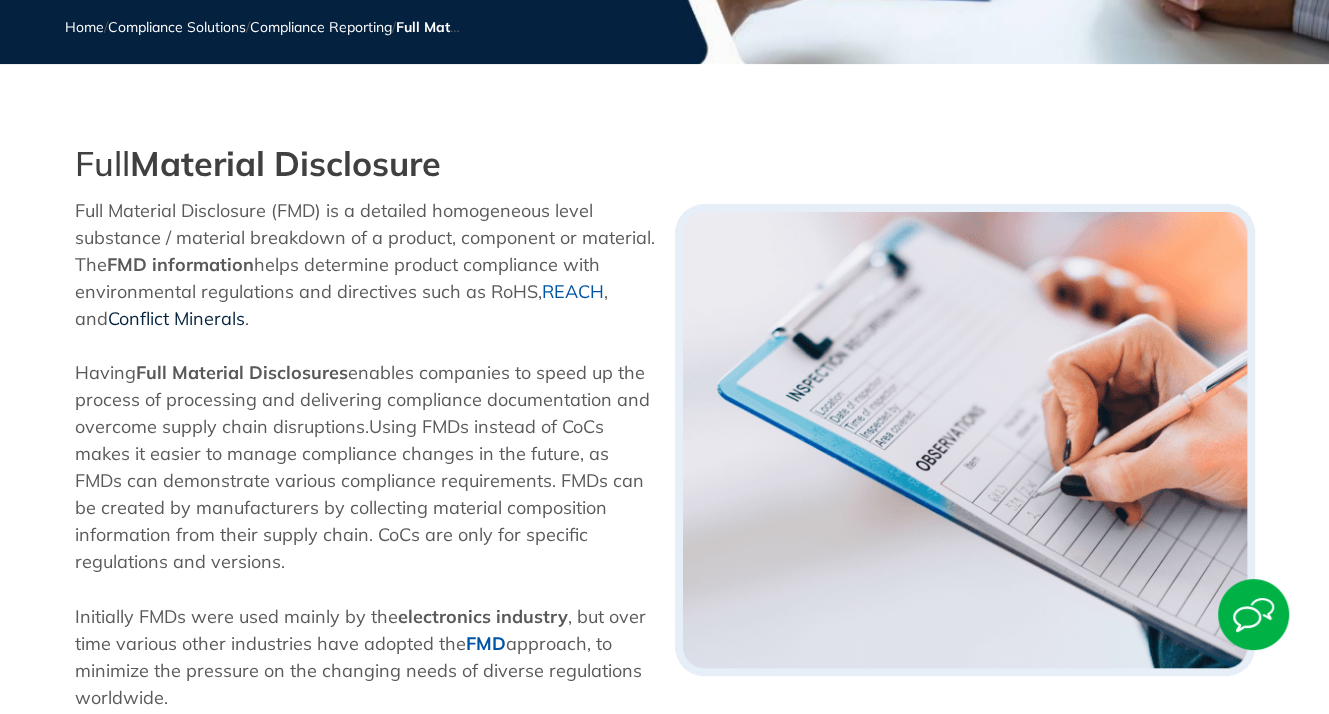 click on "Conflict Minerals" at bounding box center (176, 318) 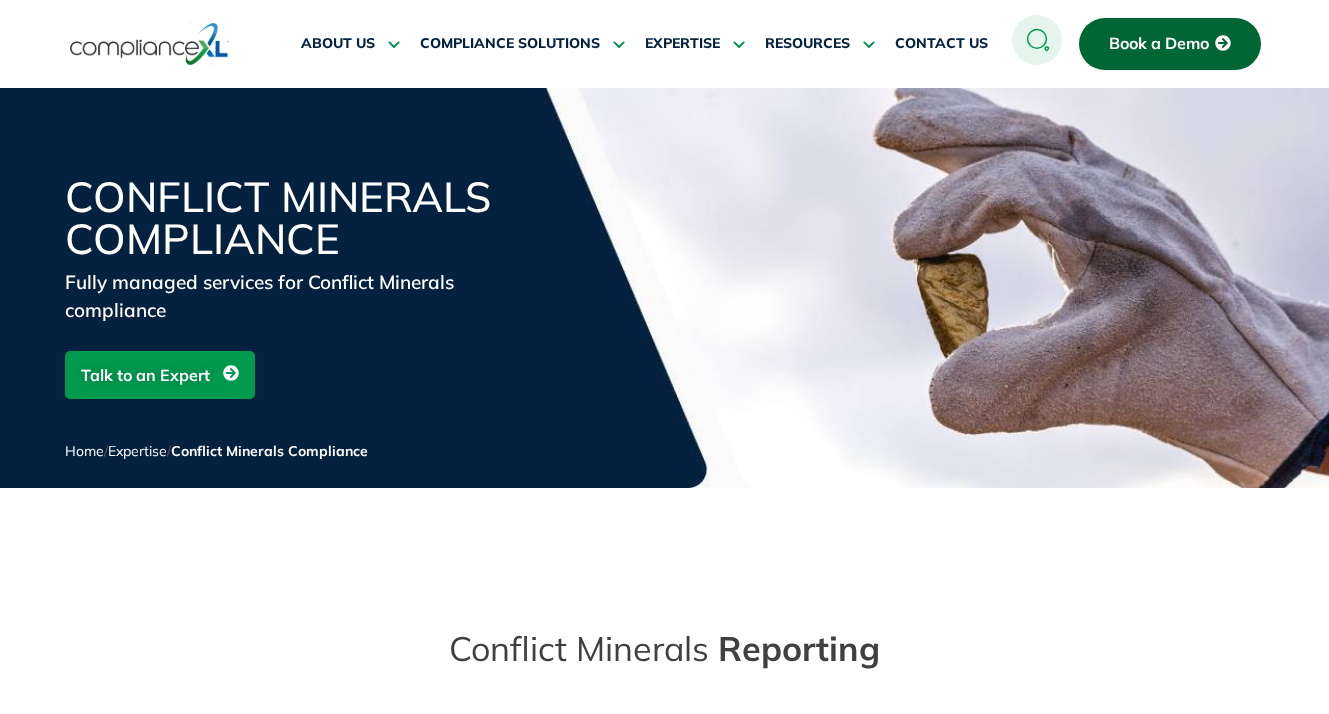 scroll, scrollTop: 0, scrollLeft: 0, axis: both 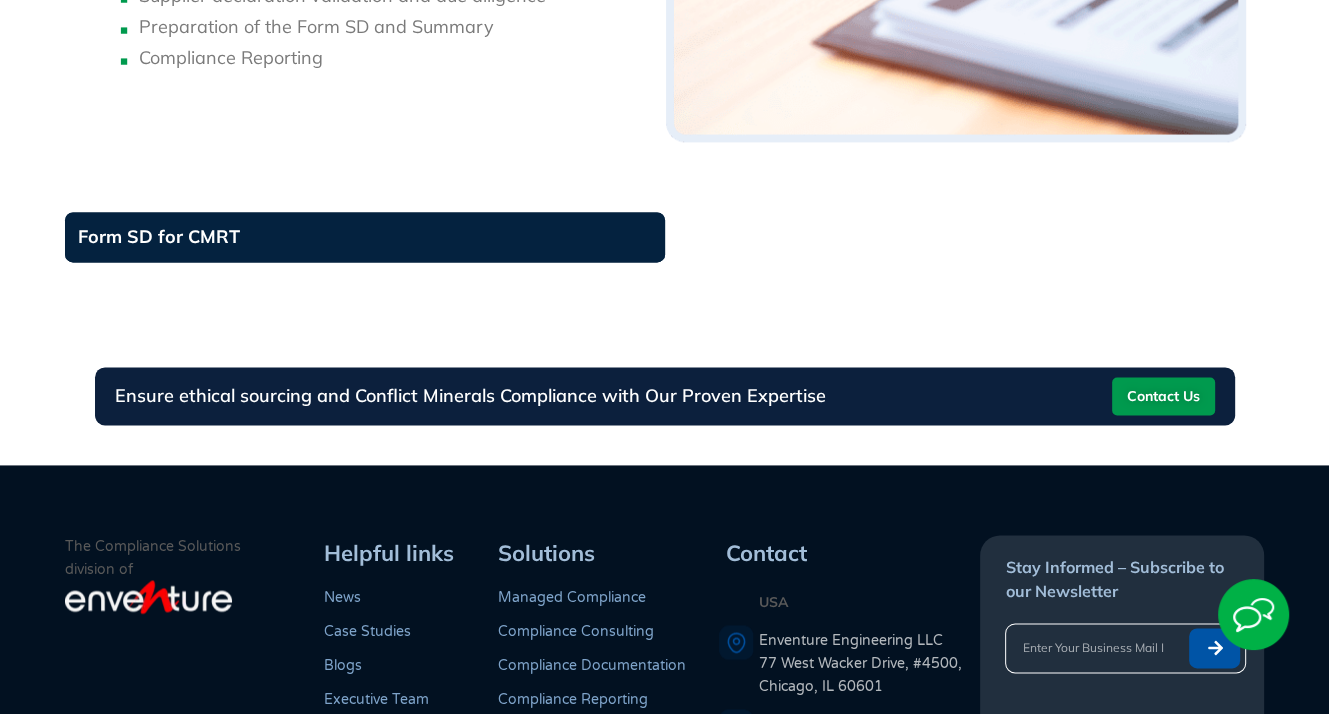 click on "Form SD for CMRT" 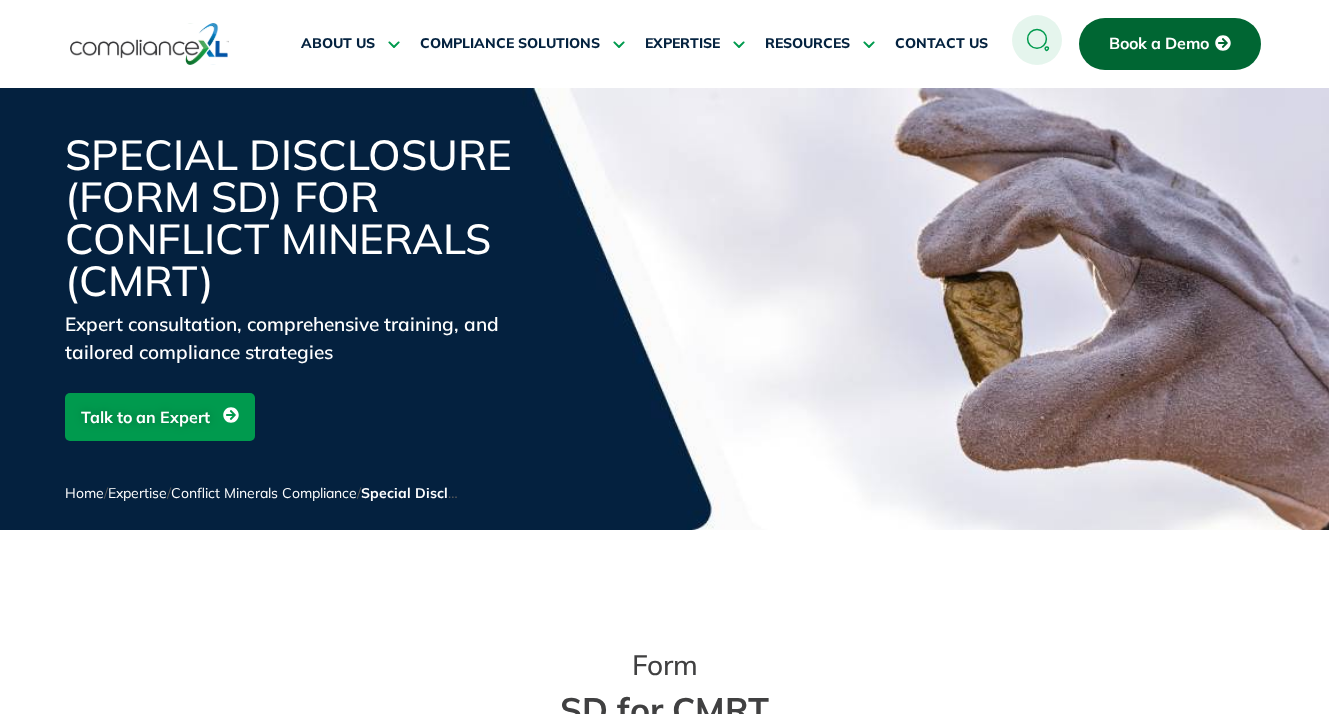 scroll, scrollTop: 449, scrollLeft: 0, axis: vertical 